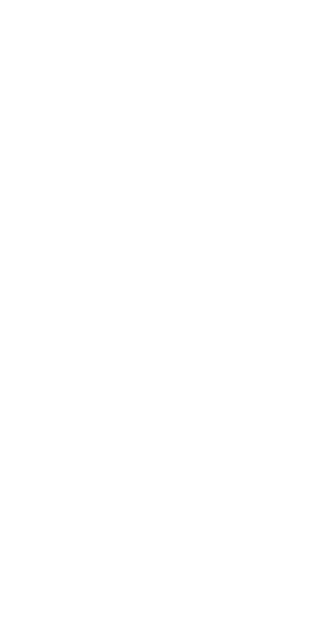 scroll, scrollTop: 0, scrollLeft: 0, axis: both 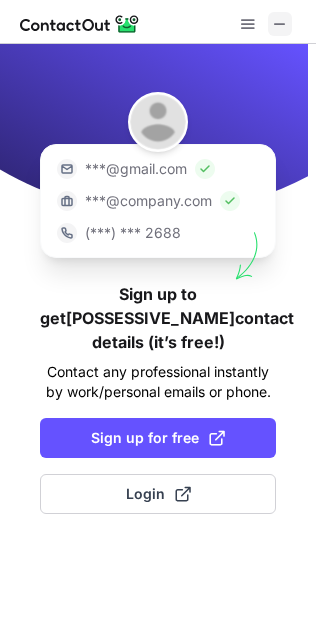 click at bounding box center [280, 24] 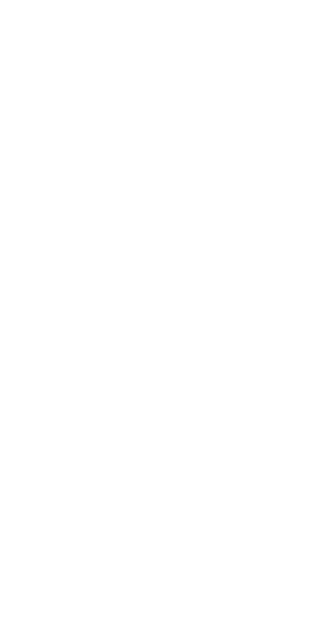 scroll, scrollTop: 0, scrollLeft: 0, axis: both 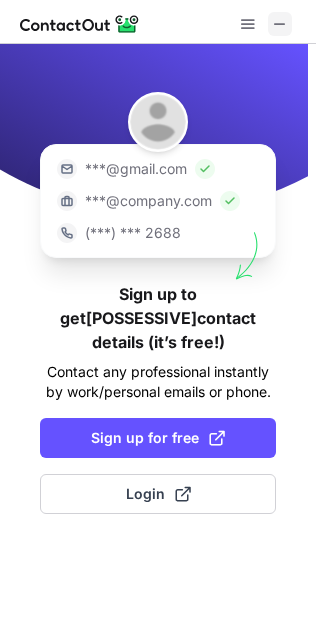 click at bounding box center [280, 24] 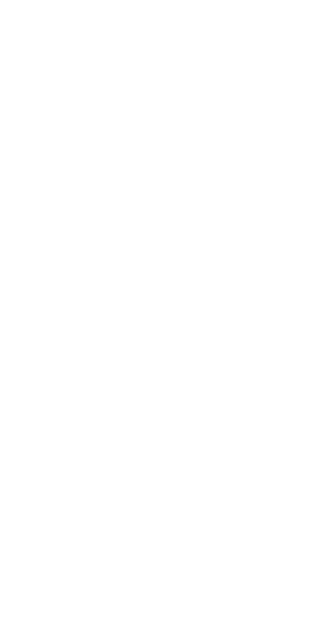 scroll, scrollTop: 0, scrollLeft: 0, axis: both 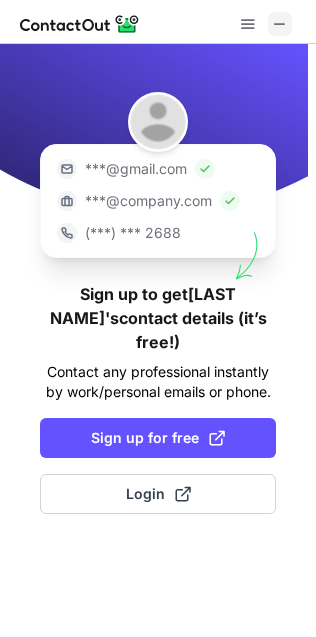 click at bounding box center [280, 24] 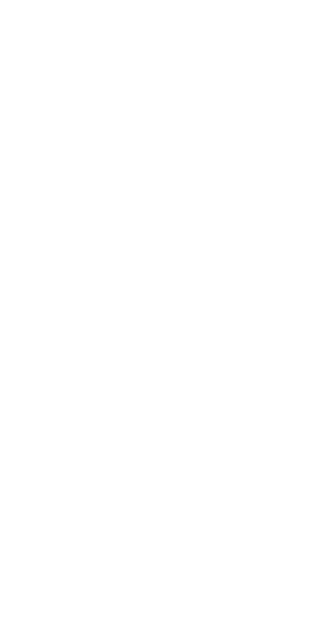 scroll, scrollTop: 0, scrollLeft: 0, axis: both 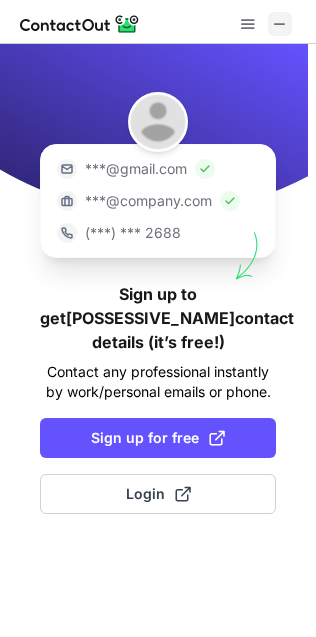 click at bounding box center (280, 24) 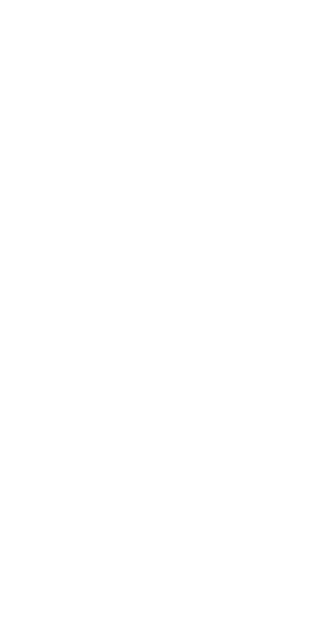 scroll, scrollTop: 0, scrollLeft: 0, axis: both 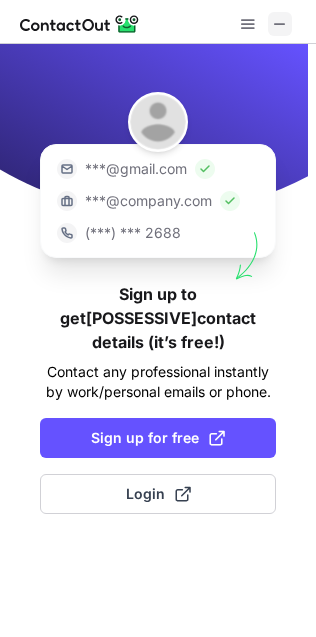 click at bounding box center [280, 24] 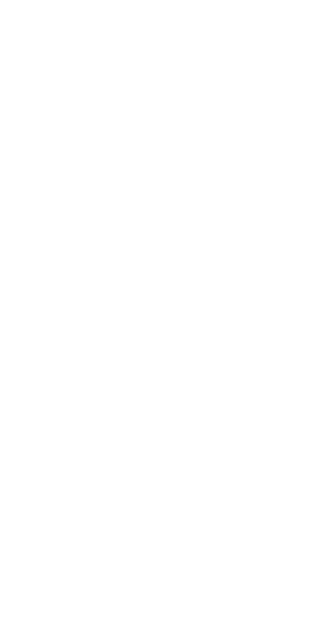 scroll, scrollTop: 0, scrollLeft: 0, axis: both 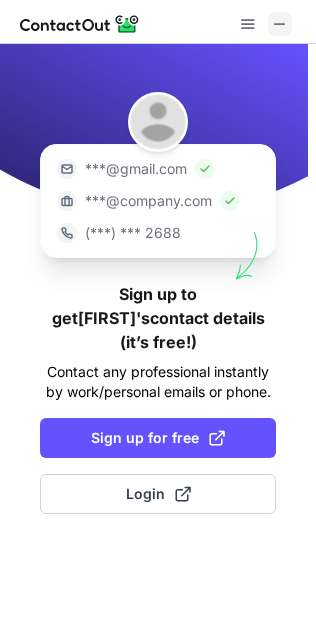 click at bounding box center [280, 24] 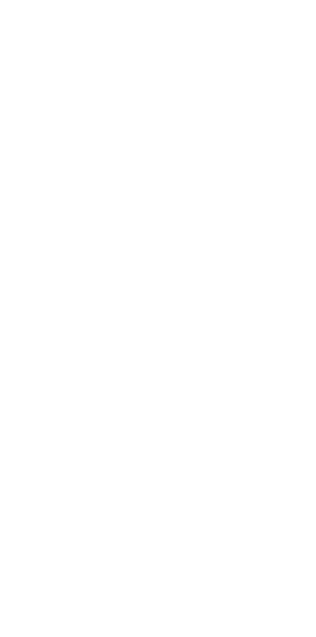 scroll, scrollTop: 0, scrollLeft: 0, axis: both 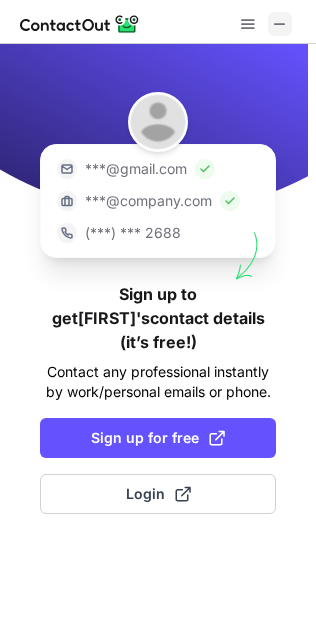click at bounding box center (280, 24) 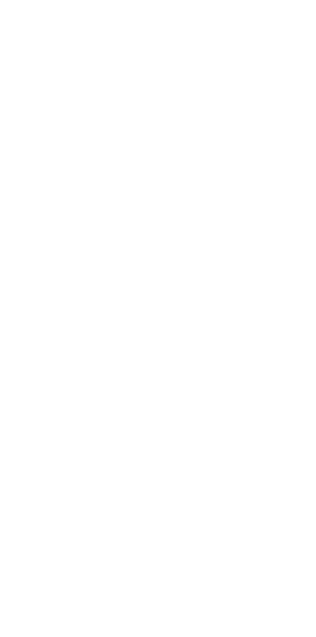 scroll, scrollTop: 0, scrollLeft: 0, axis: both 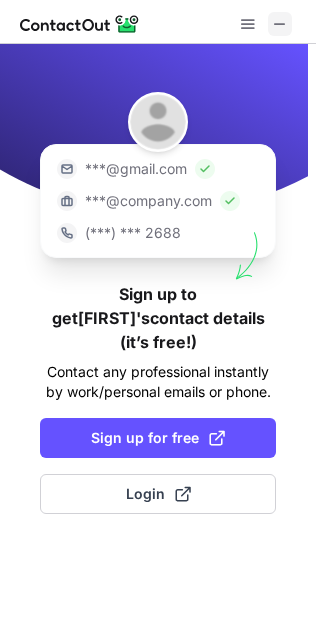 click at bounding box center [280, 24] 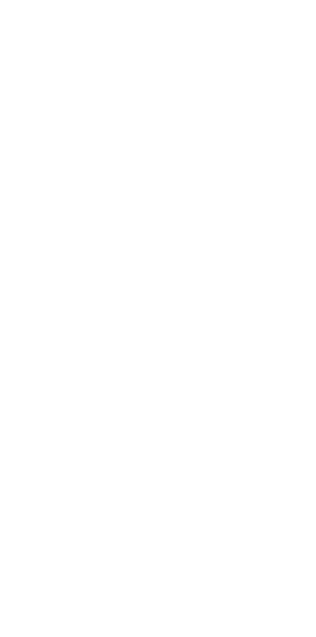 scroll, scrollTop: 0, scrollLeft: 0, axis: both 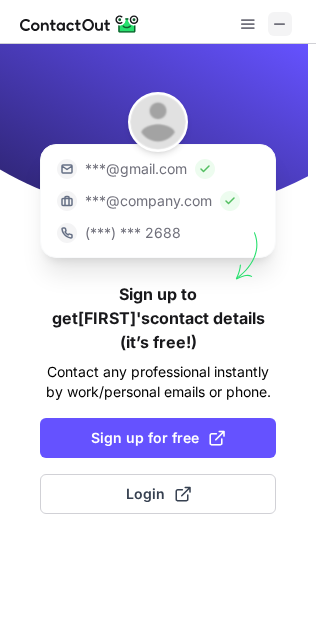 click at bounding box center (280, 24) 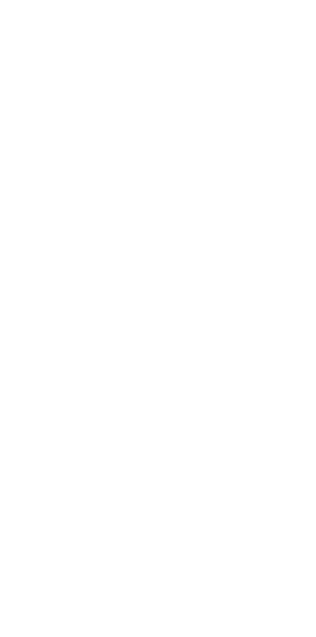 scroll, scrollTop: 0, scrollLeft: 0, axis: both 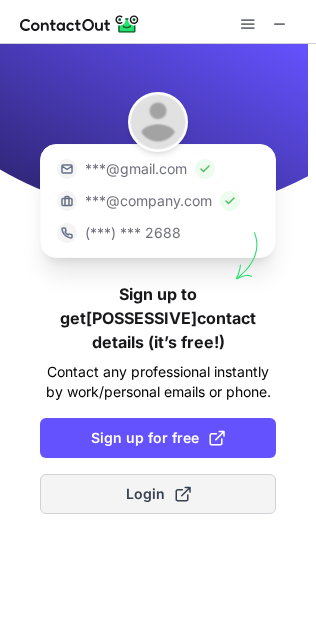click on "Login" at bounding box center [158, 494] 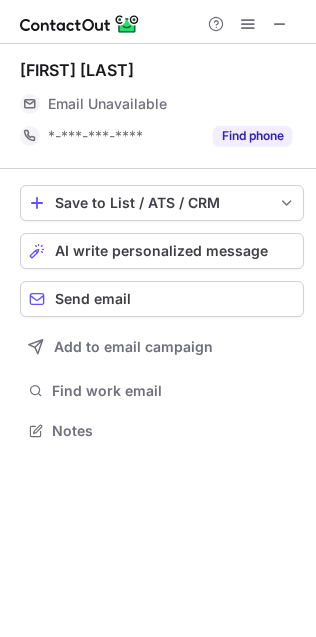 scroll, scrollTop: 9, scrollLeft: 10, axis: both 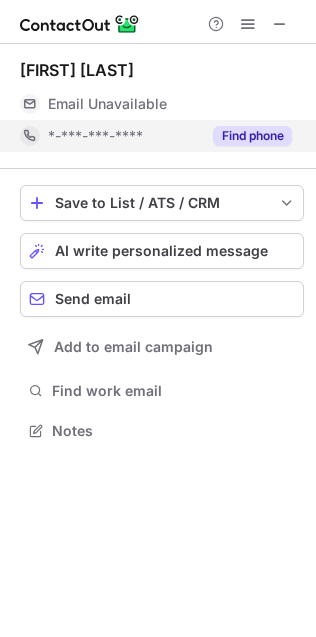 click on "Find phone" at bounding box center (252, 136) 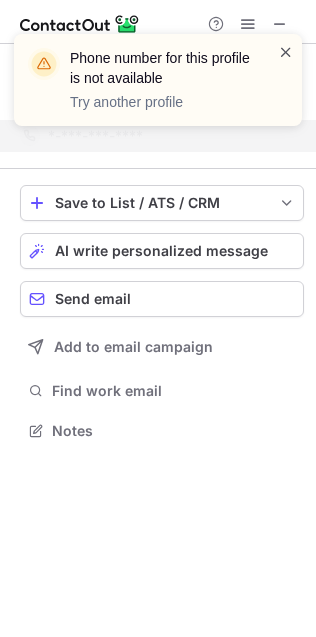 click at bounding box center (286, 52) 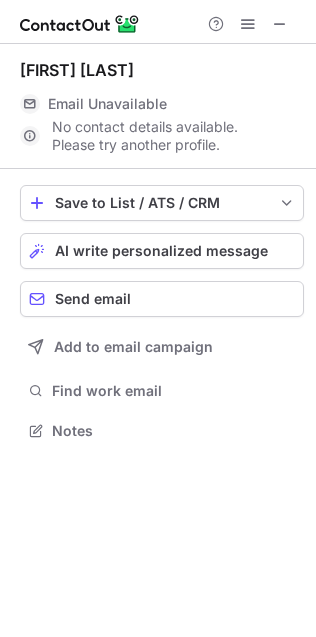 click on "Phone number for this profile is not available Try another profile" at bounding box center [158, 34] 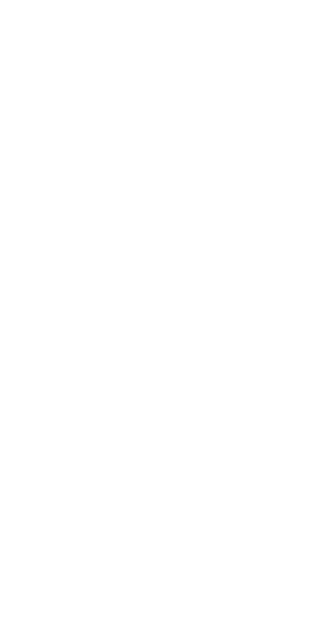 scroll, scrollTop: 0, scrollLeft: 0, axis: both 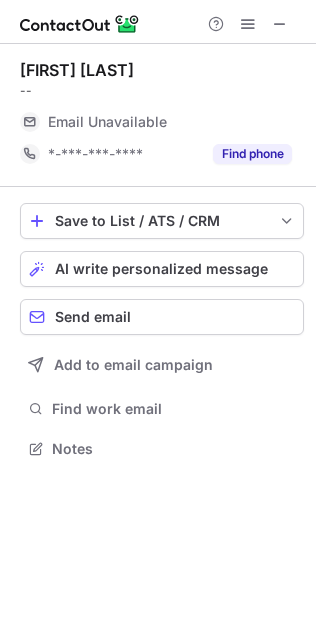 drag, startPoint x: 253, startPoint y: 154, endPoint x: 313, endPoint y: 387, distance: 240.60133 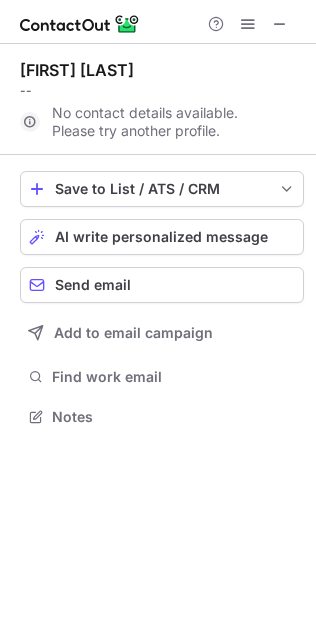 scroll, scrollTop: 403, scrollLeft: 316, axis: both 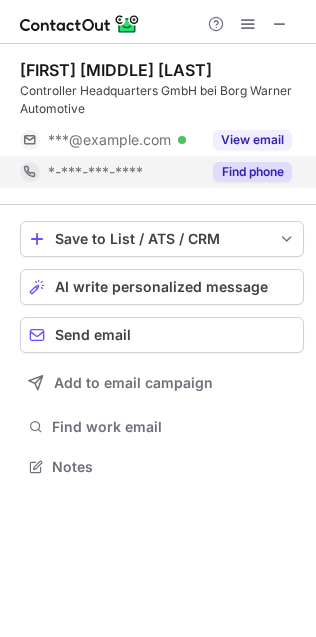 click on "Find phone" at bounding box center [252, 172] 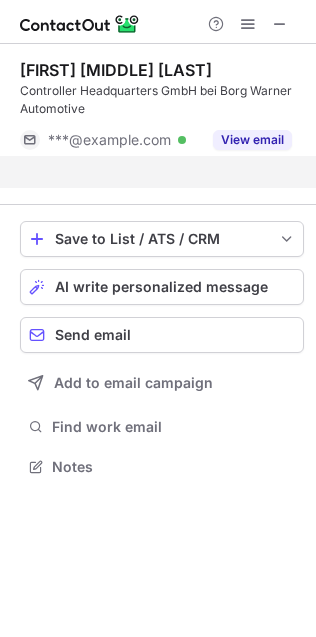 scroll, scrollTop: 421, scrollLeft: 316, axis: both 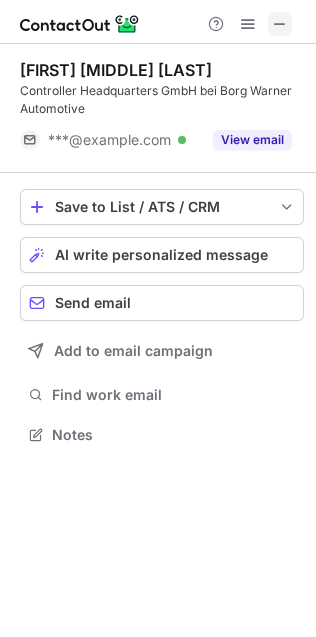 click at bounding box center [280, 24] 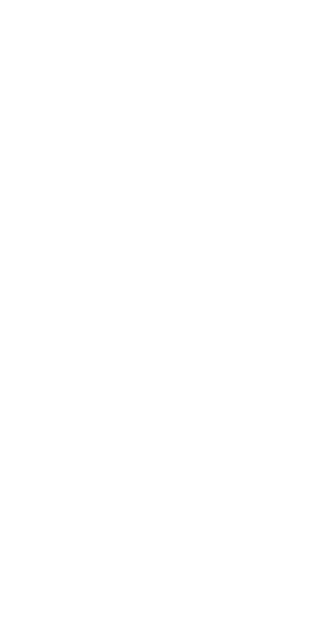 scroll, scrollTop: 0, scrollLeft: 0, axis: both 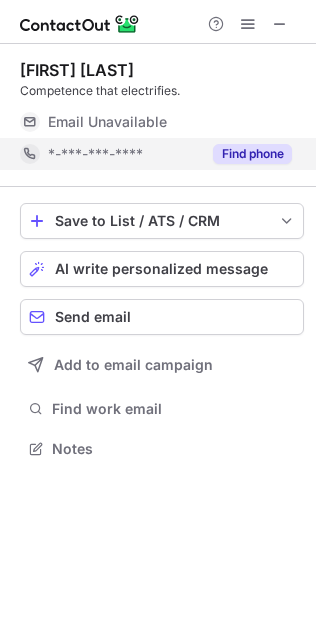 click on "Find phone" at bounding box center [252, 154] 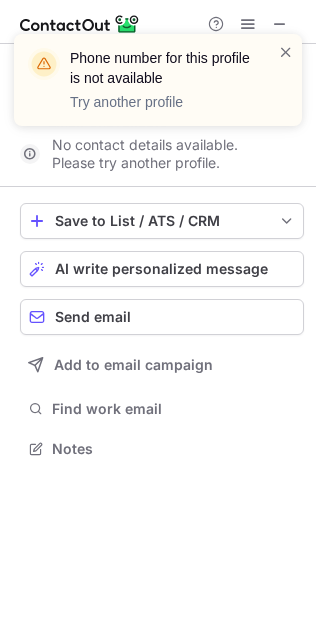 scroll, scrollTop: 403, scrollLeft: 316, axis: both 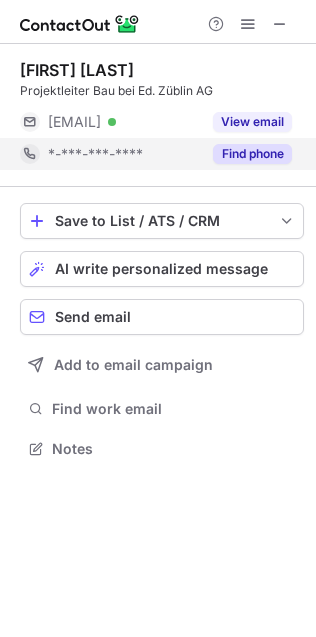 click on "Find phone" at bounding box center (252, 154) 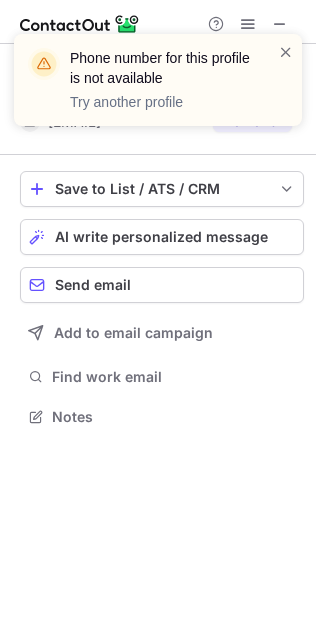 scroll, scrollTop: 403, scrollLeft: 316, axis: both 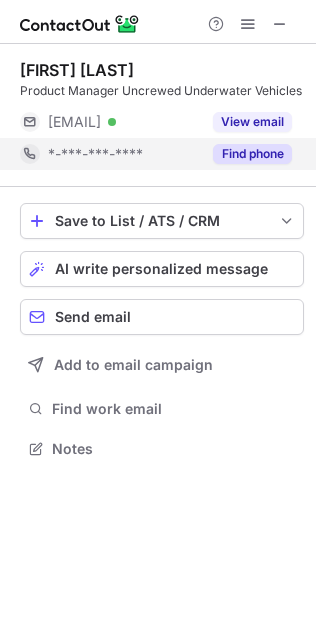 click on "Find phone" at bounding box center [252, 154] 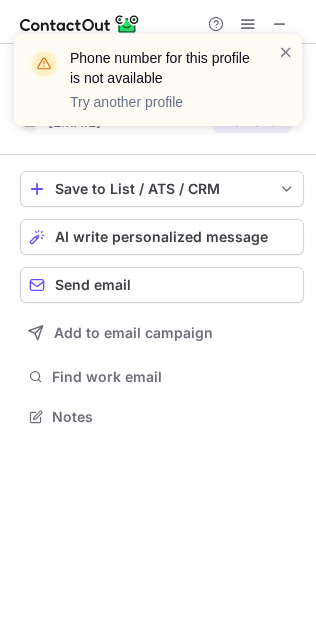 scroll, scrollTop: 403, scrollLeft: 316, axis: both 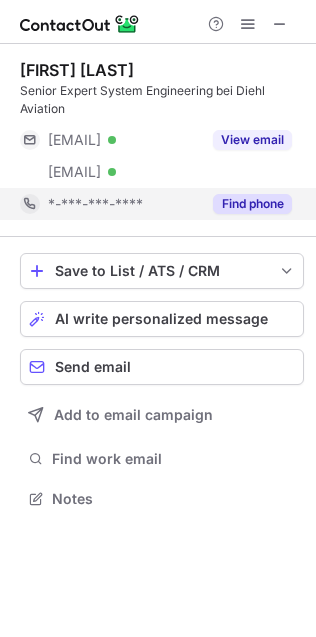click on "Find phone" at bounding box center (246, 204) 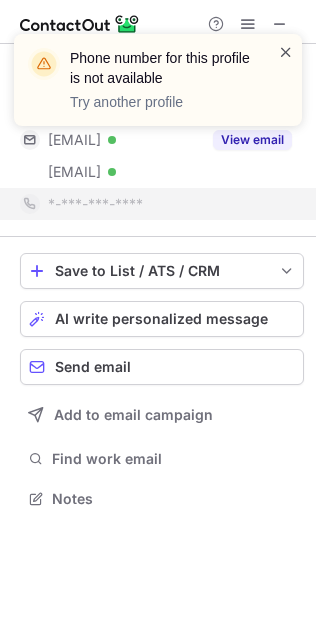 click at bounding box center (286, 52) 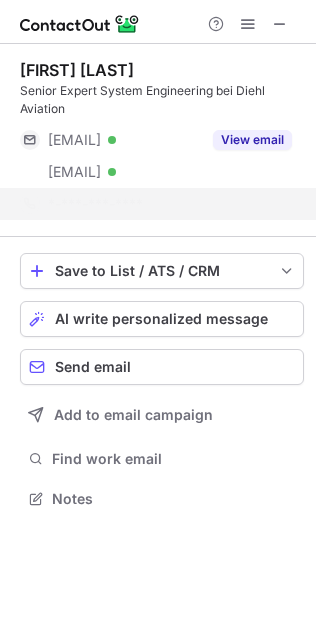 click at bounding box center [158, 22] 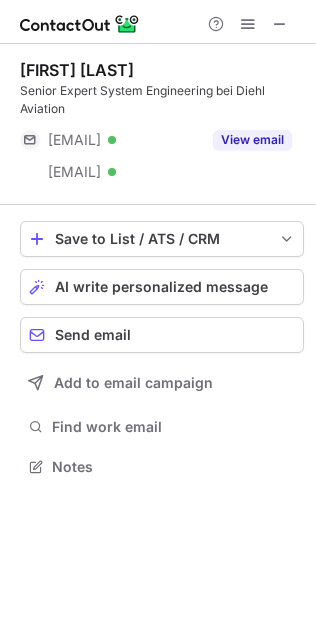 scroll, scrollTop: 454, scrollLeft: 316, axis: both 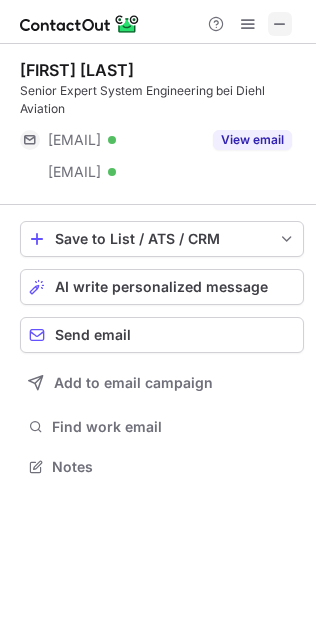 click at bounding box center [280, 24] 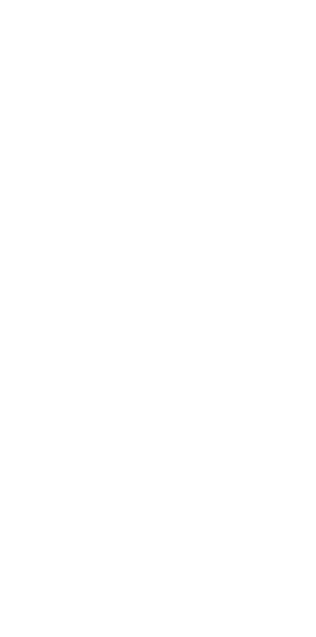 scroll, scrollTop: 0, scrollLeft: 0, axis: both 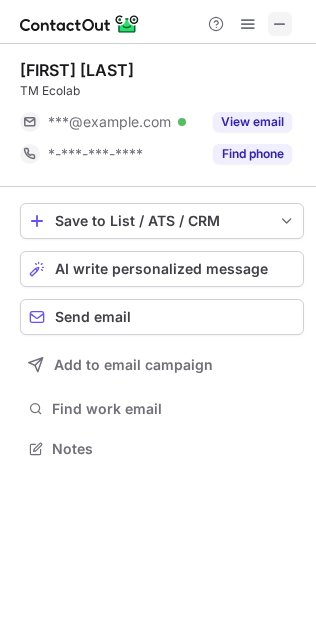 click at bounding box center [280, 24] 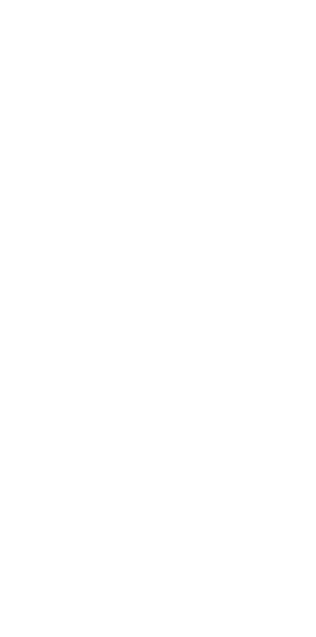 scroll, scrollTop: 0, scrollLeft: 0, axis: both 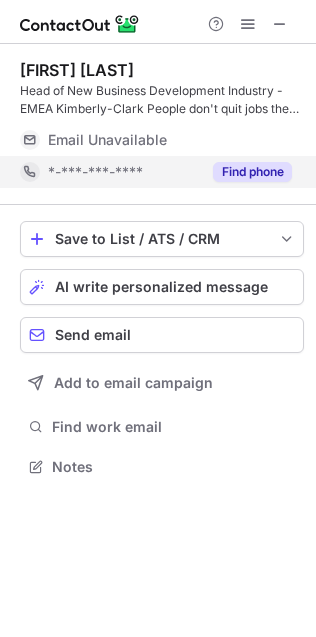 click on "Find phone" at bounding box center (252, 172) 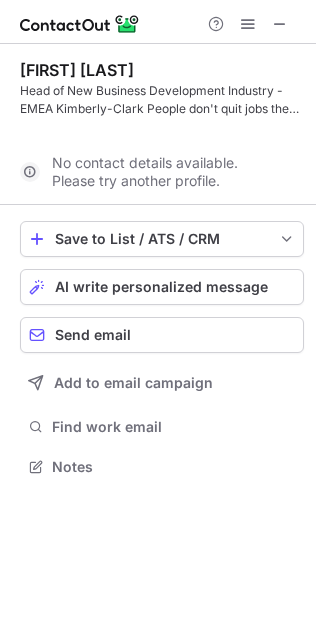 scroll, scrollTop: 421, scrollLeft: 316, axis: both 